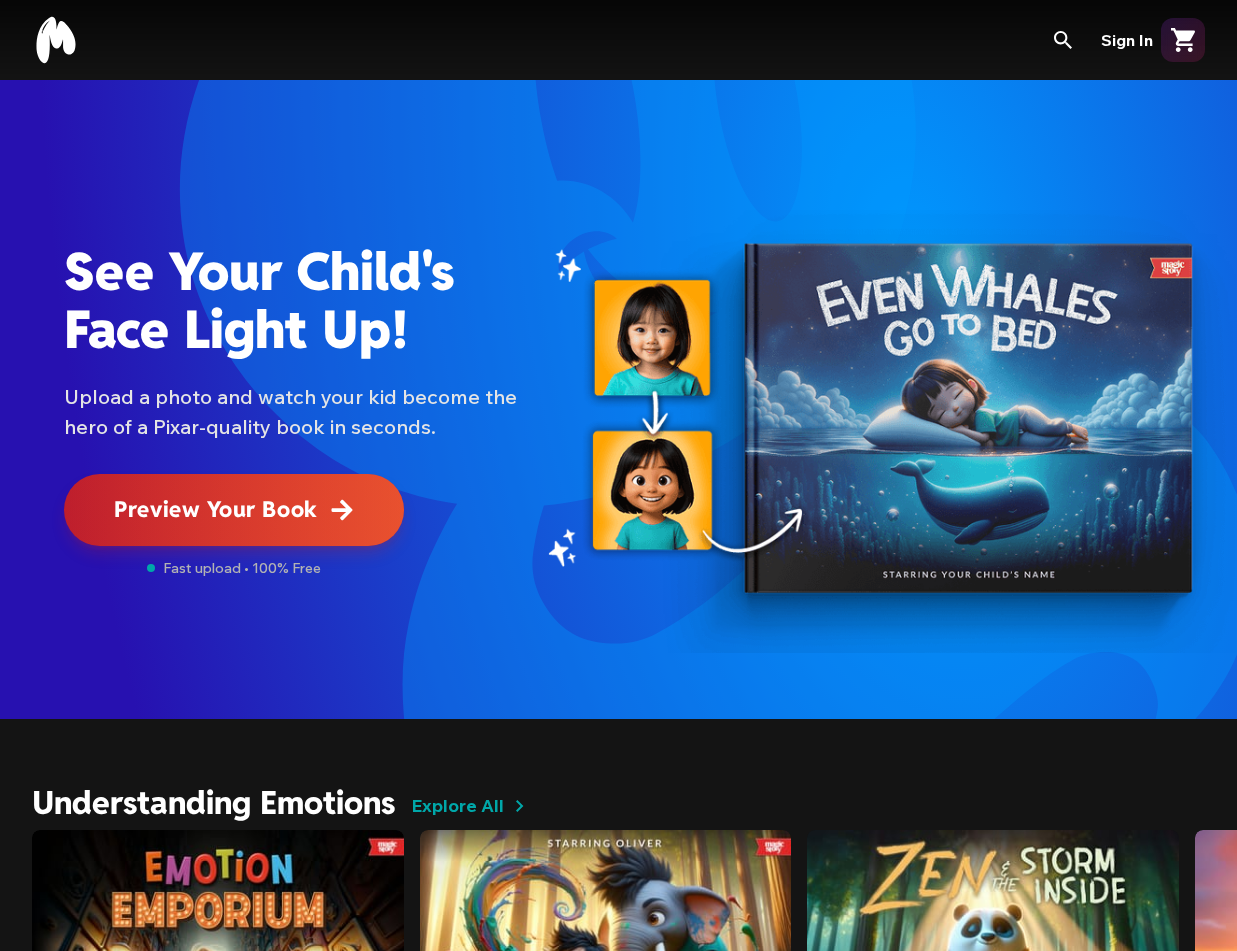 scroll, scrollTop: 0, scrollLeft: 0, axis: both 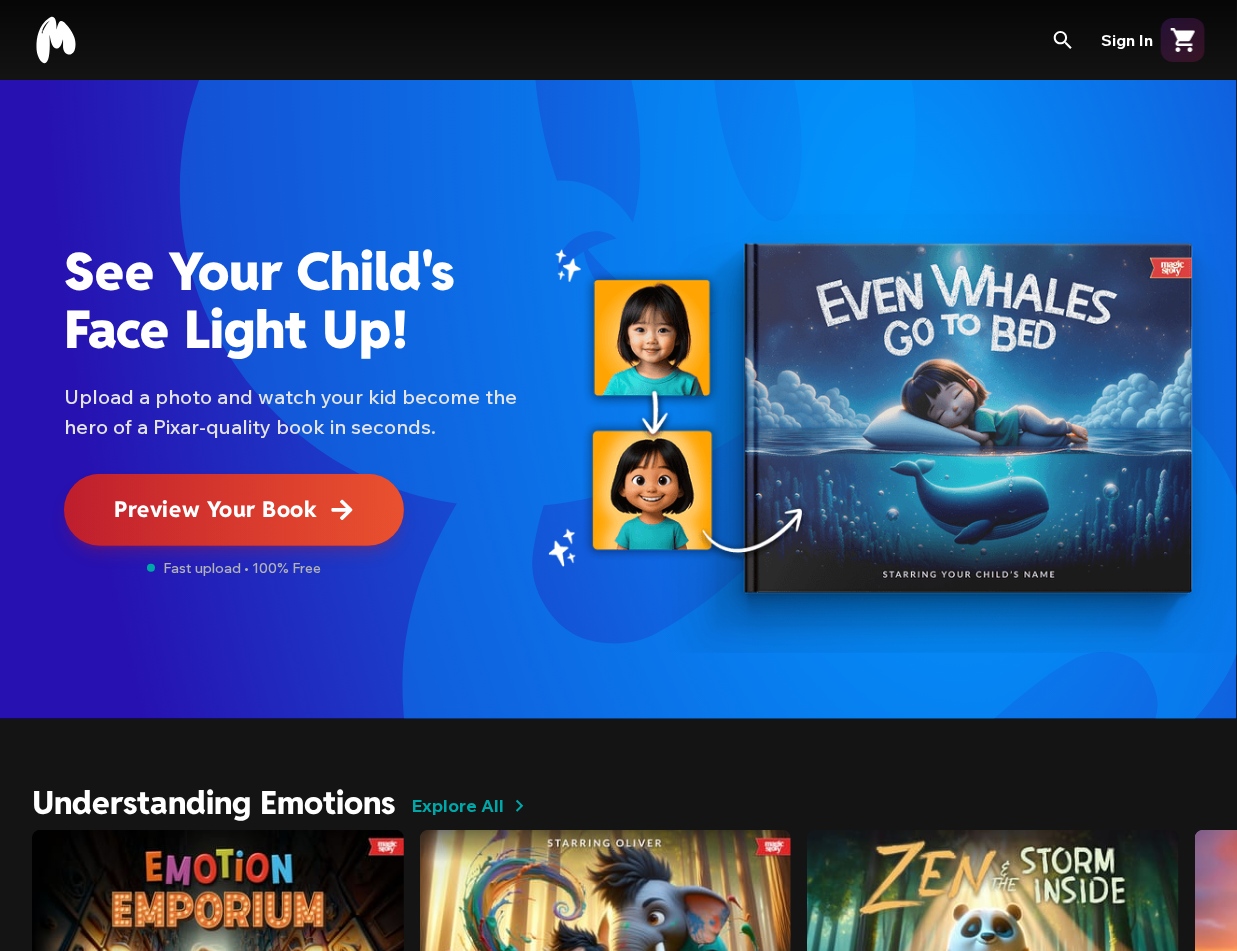 click 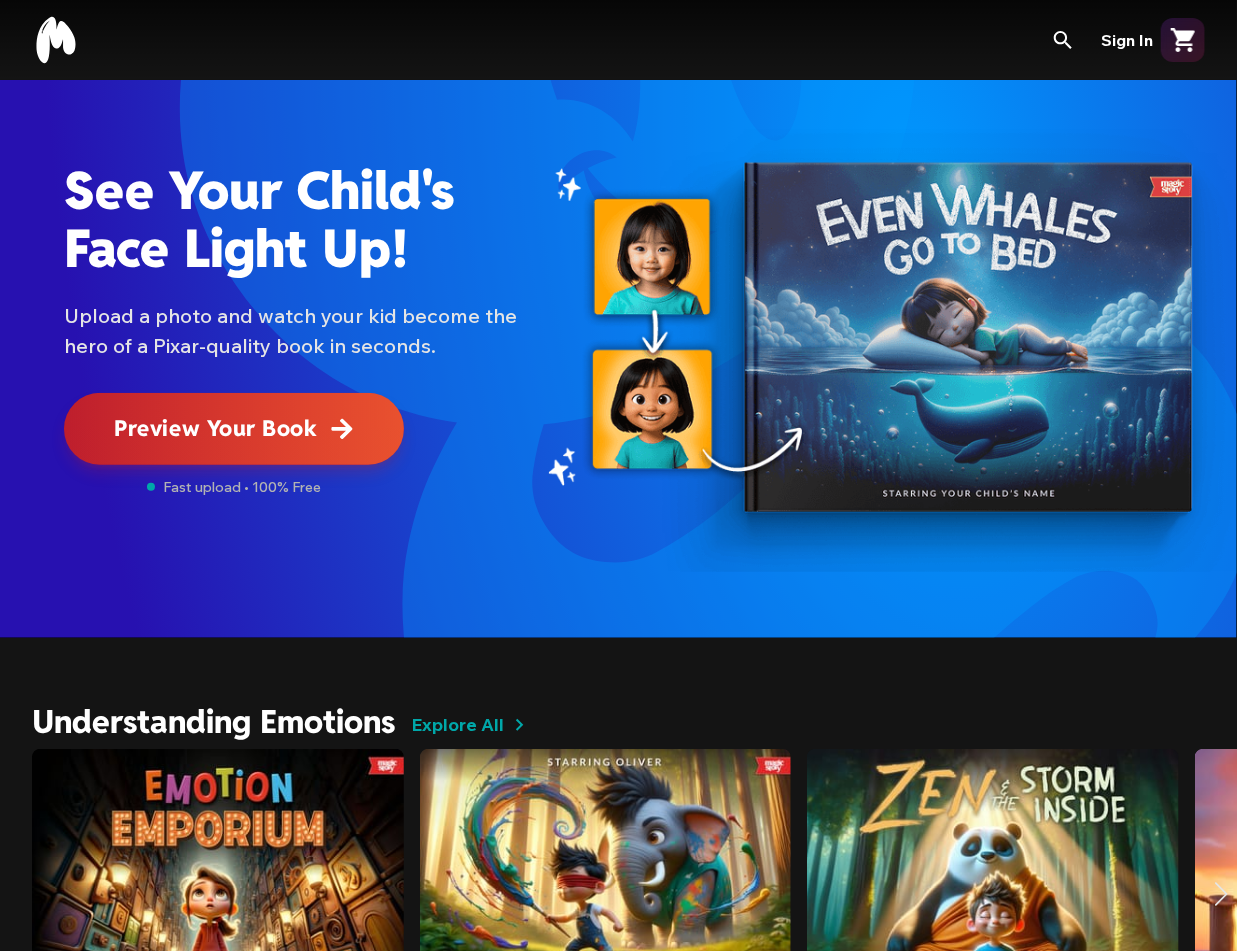 scroll, scrollTop: 0, scrollLeft: 0, axis: both 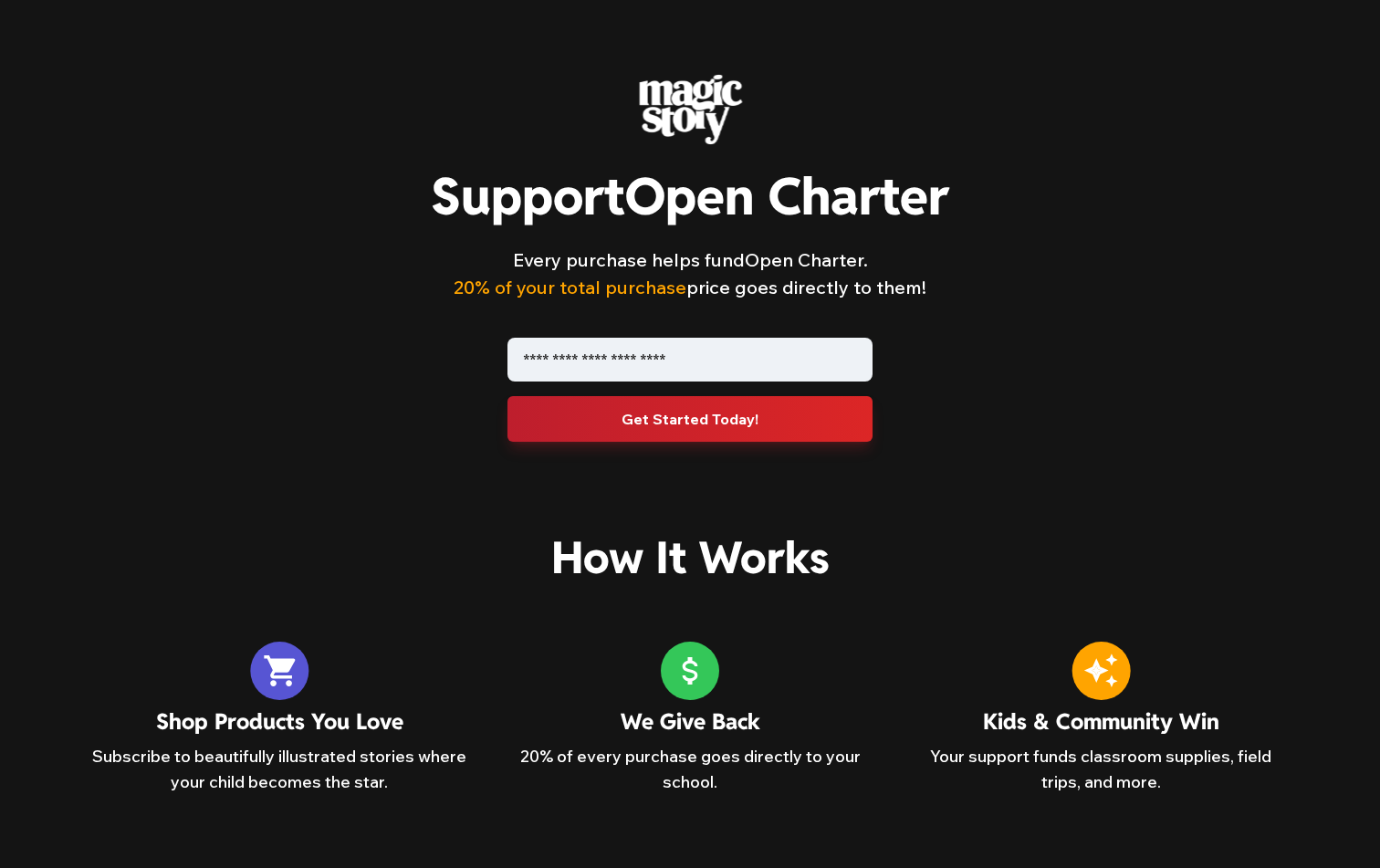 click on "Support  Open Charter Every purchase helps fund  Open Charter .  20% of your total purchase  price goes directly to them! Get Started Today! How It Works Shop Products You Love Subscribe to beautifully illustrated stories where your child becomes the star. We Give Back 20% of every purchase goes directly to your school. Kids & Community Win Your support funds classroom supplies, field trips, and more. FAQ What is Magic Story? How does this fundraiser work? What if I want more than one book in a month? Do I need to subscribe to purchase a book? How much of my purchase goes to the school? Can I buy for more than one child? How long does it take to receive my book? Can I share this fundraiser with friends and family? I can't find my school. How do I shop?" at bounding box center (690, 742) 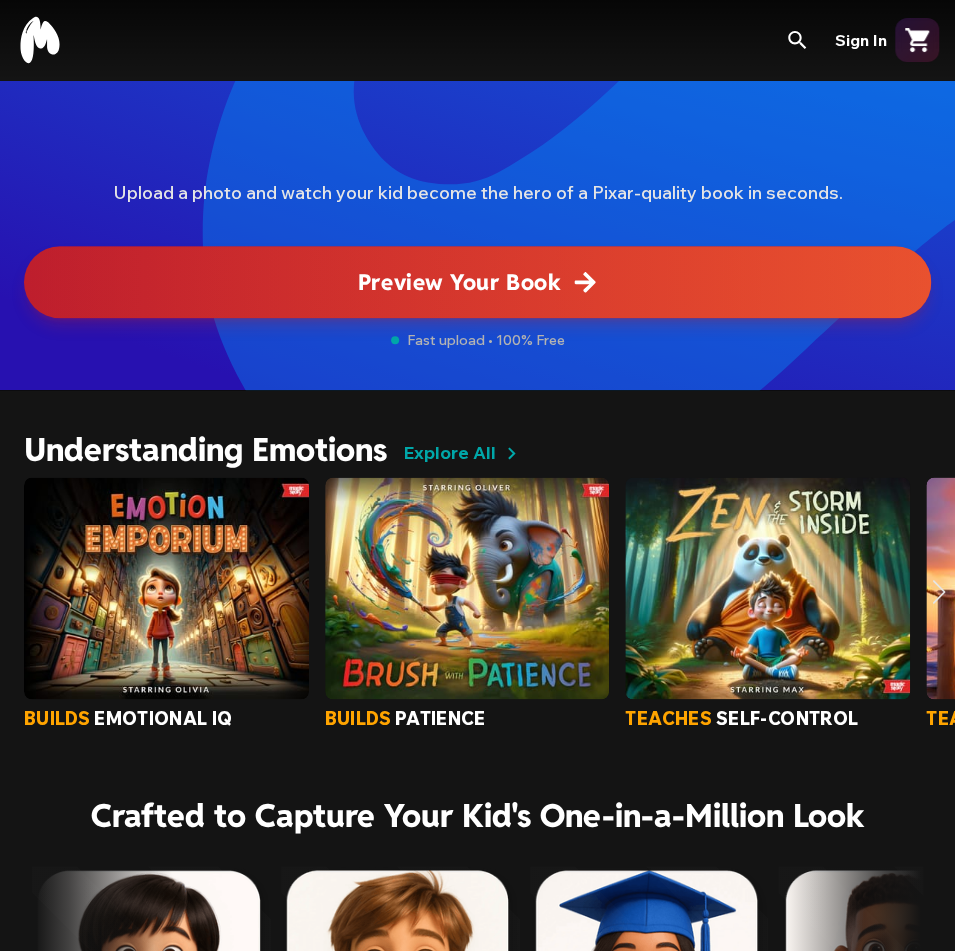 scroll, scrollTop: 961, scrollLeft: 0, axis: vertical 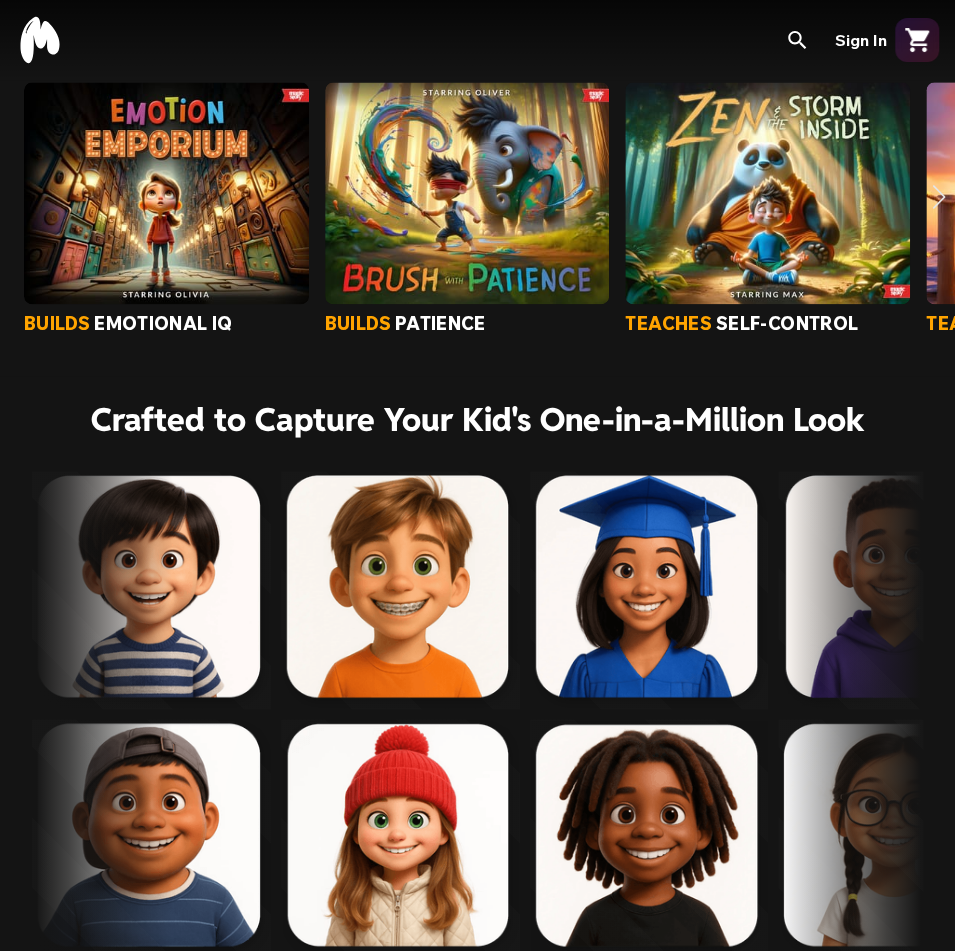 click at bounding box center [939, 197] 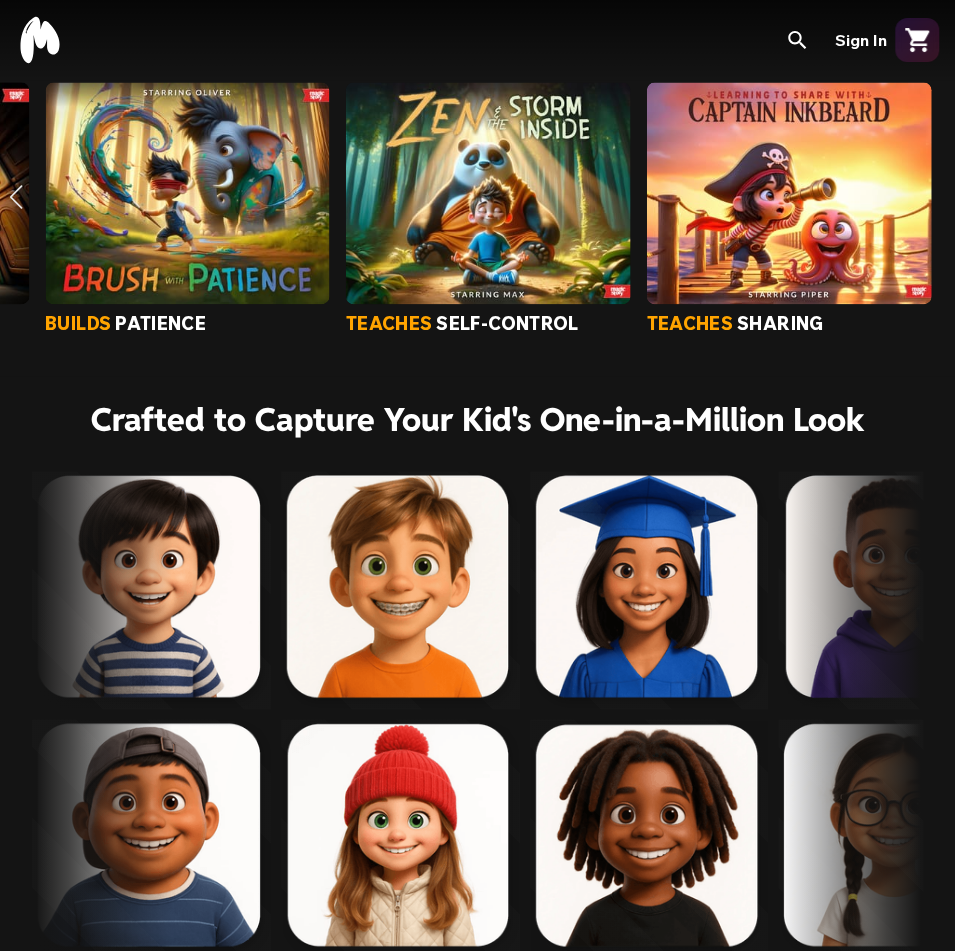 click at bounding box center (16, 197) 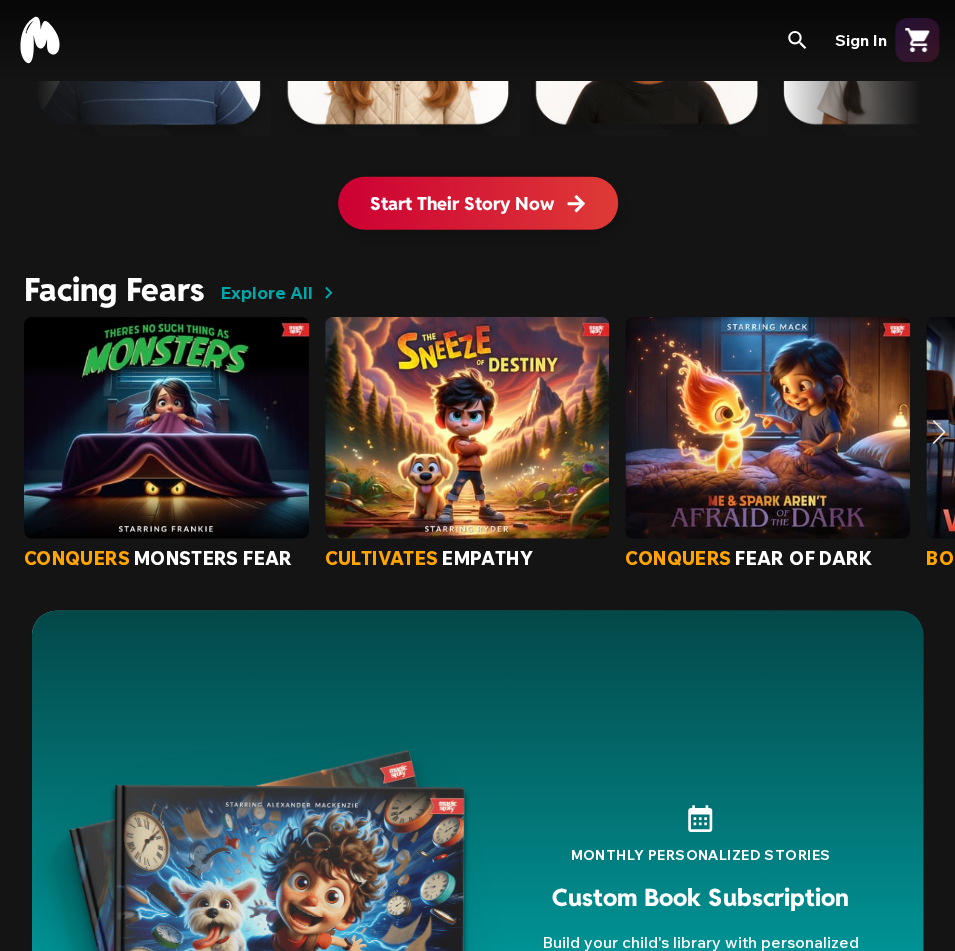 scroll, scrollTop: 1786, scrollLeft: 0, axis: vertical 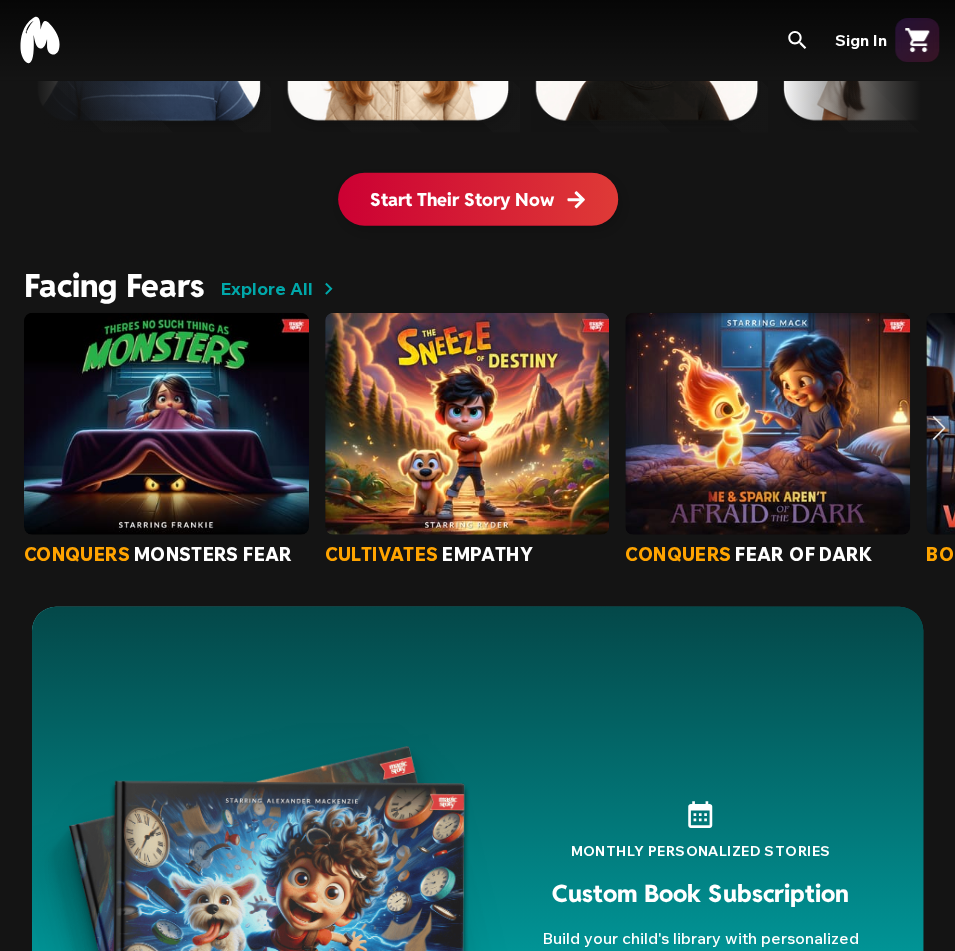 click at bounding box center [939, 428] 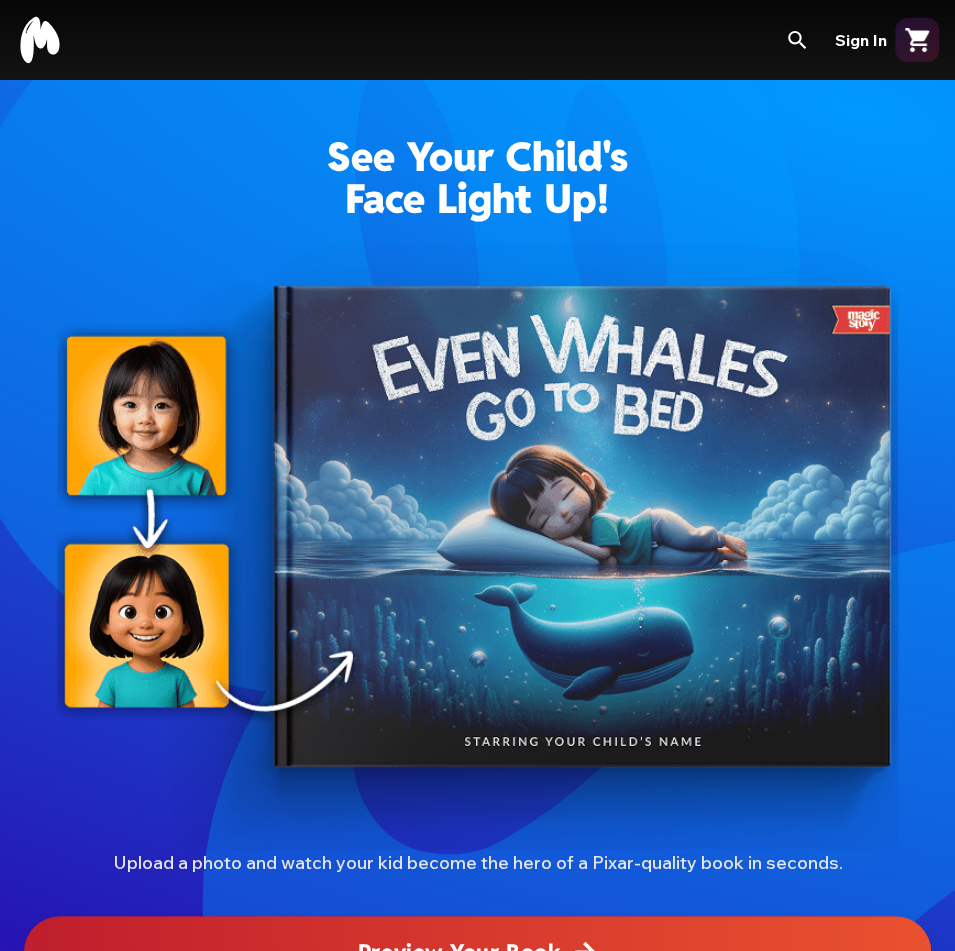 scroll, scrollTop: 452, scrollLeft: 0, axis: vertical 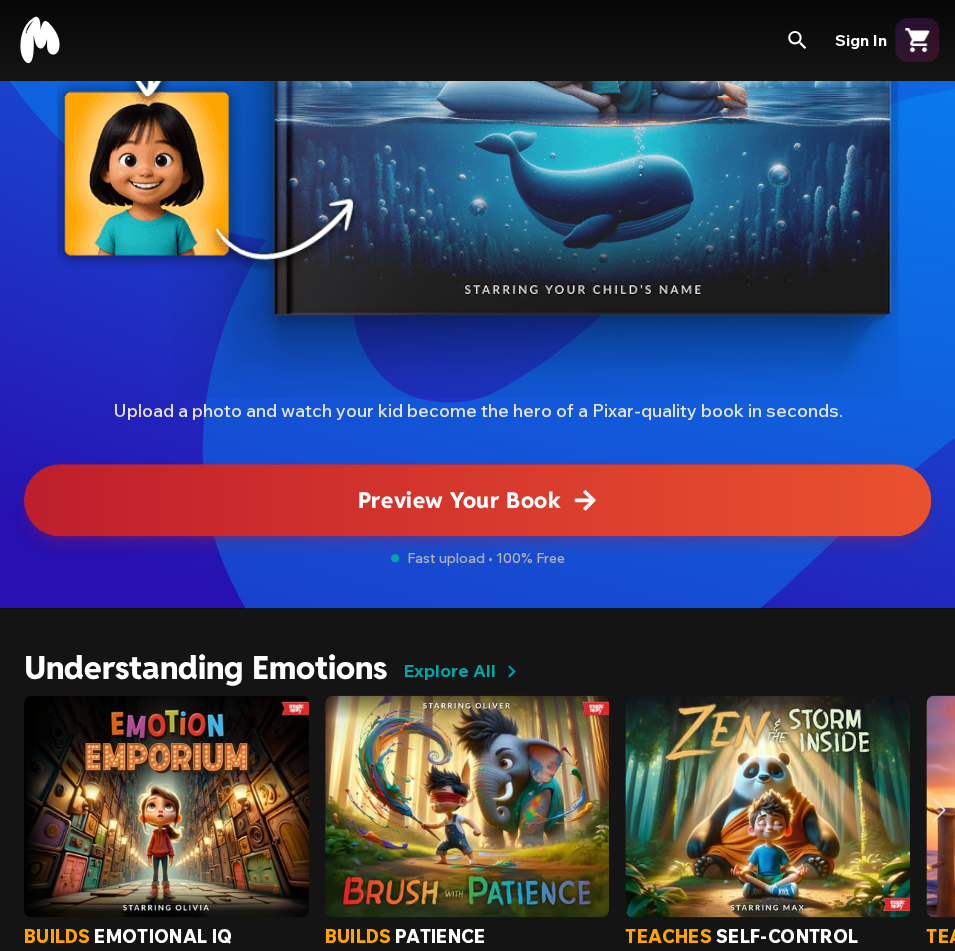click on "Preview Your Book" at bounding box center [459, 500] 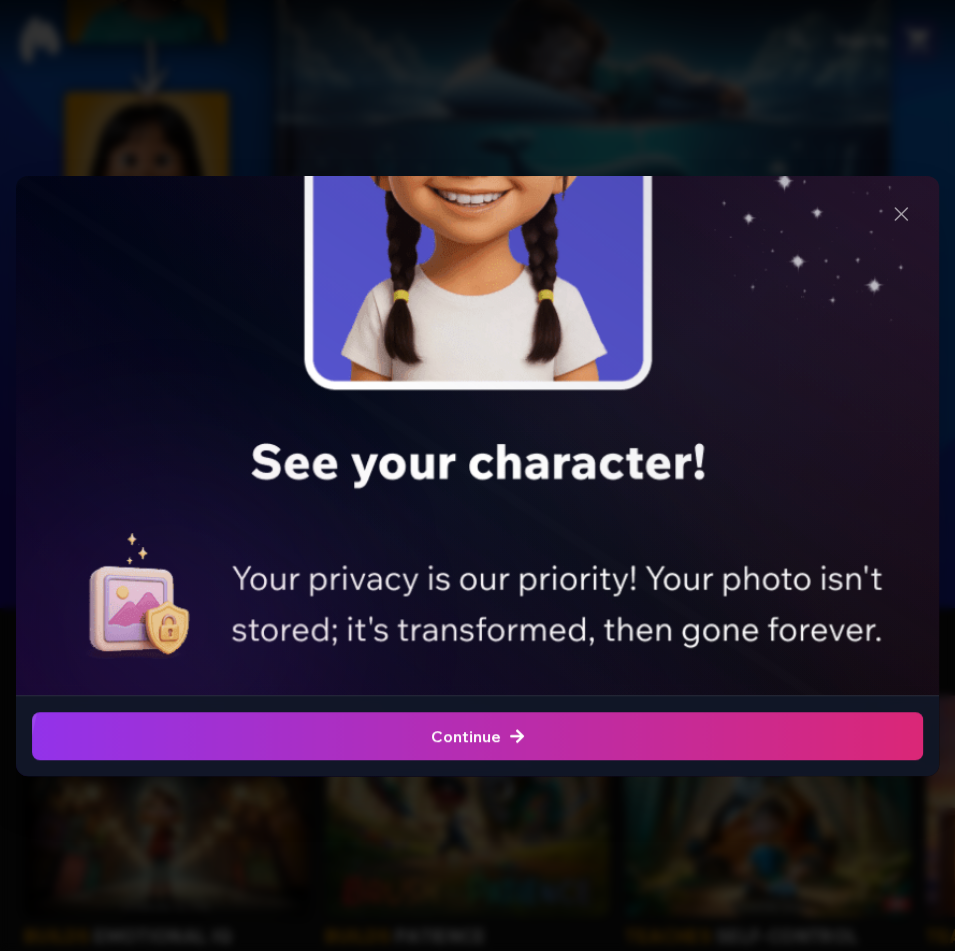 scroll, scrollTop: 0, scrollLeft: 0, axis: both 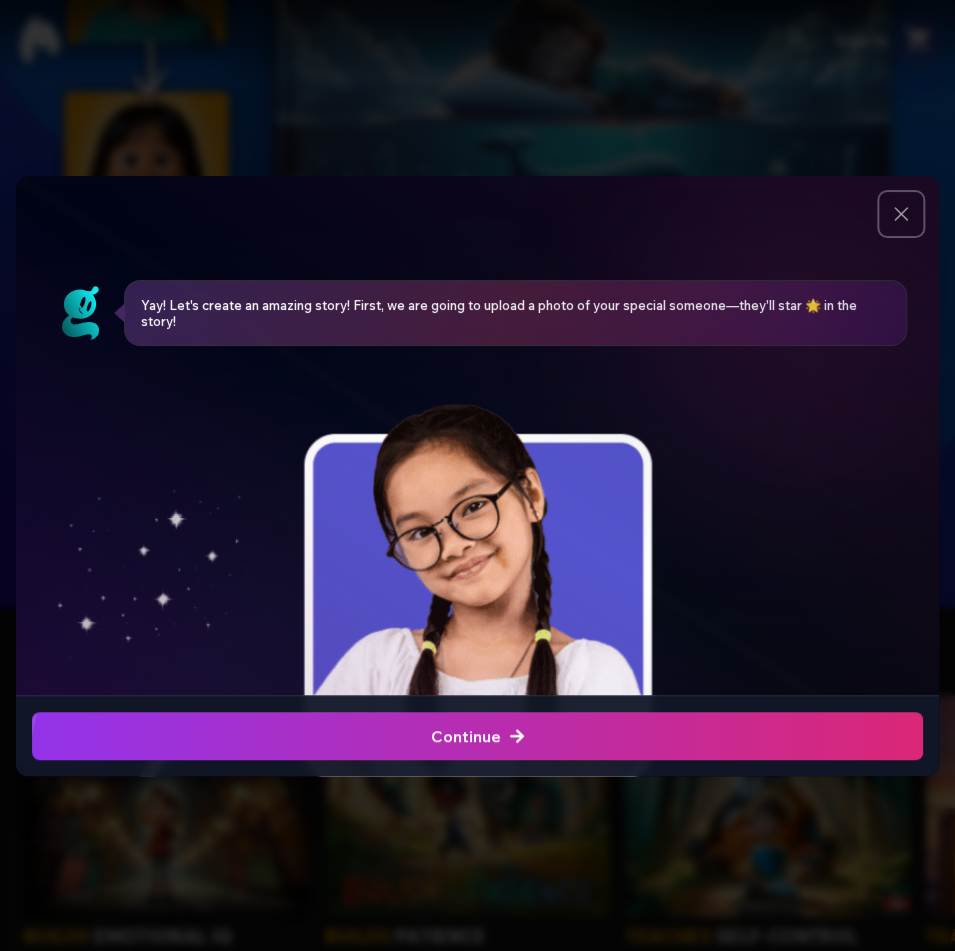click at bounding box center (901, 214) 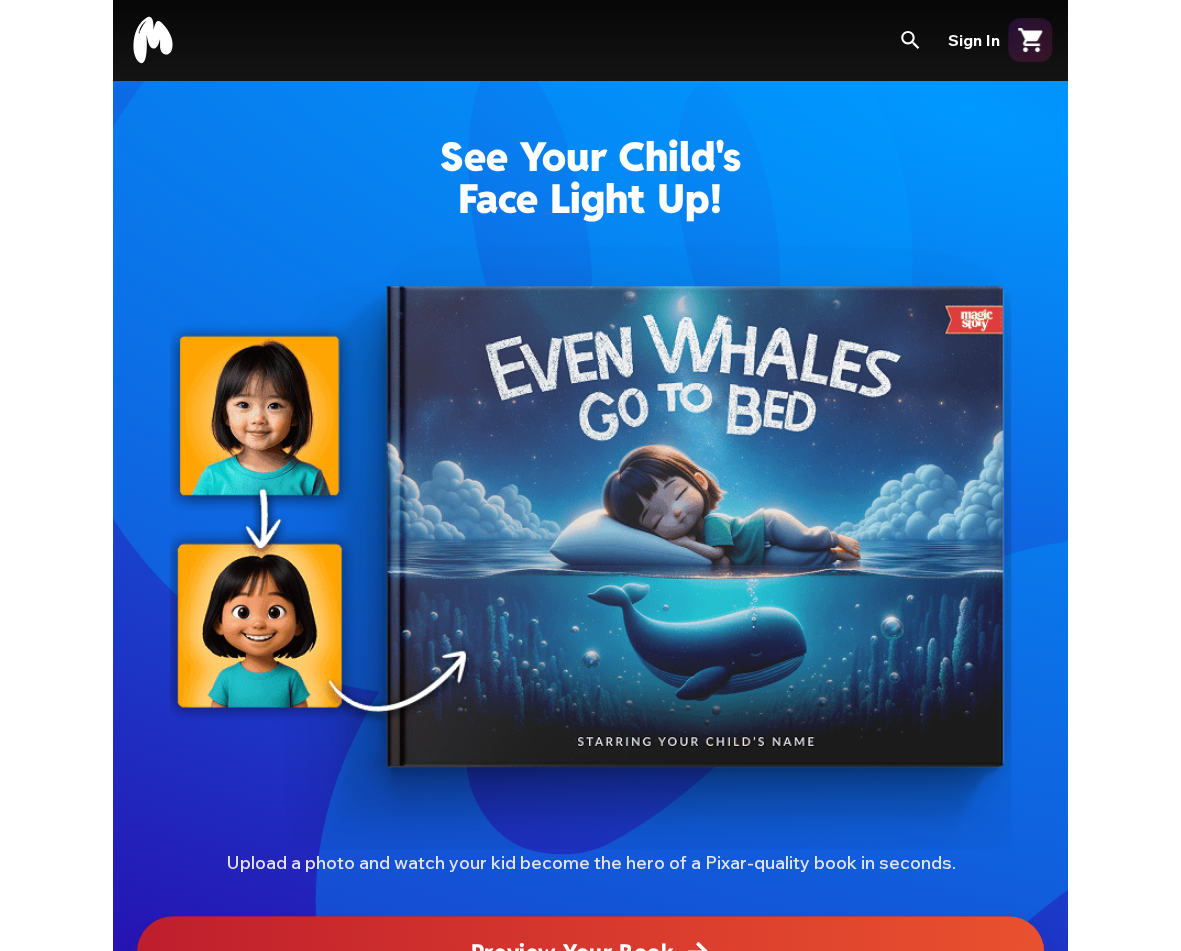 scroll, scrollTop: 452, scrollLeft: 0, axis: vertical 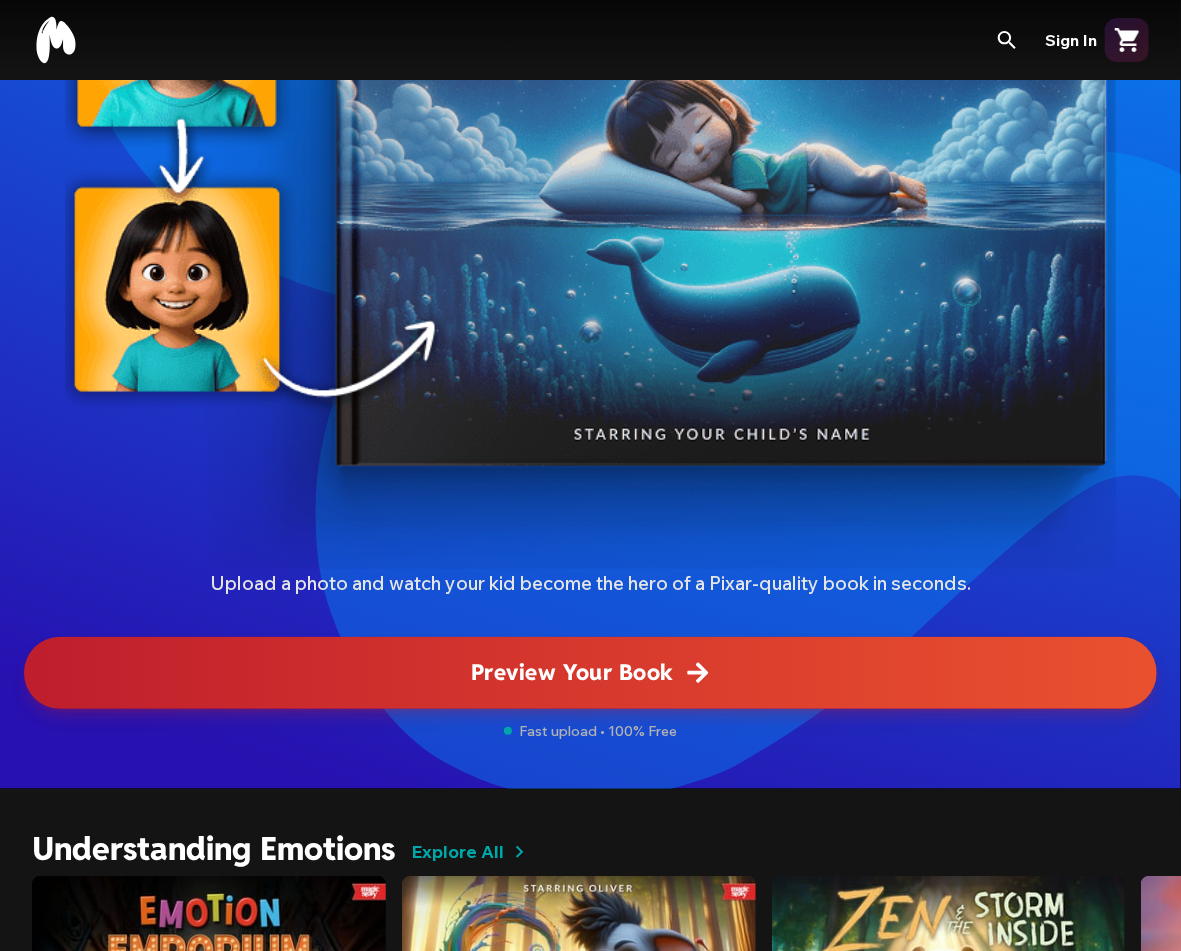 click at bounding box center (-1626, 673) 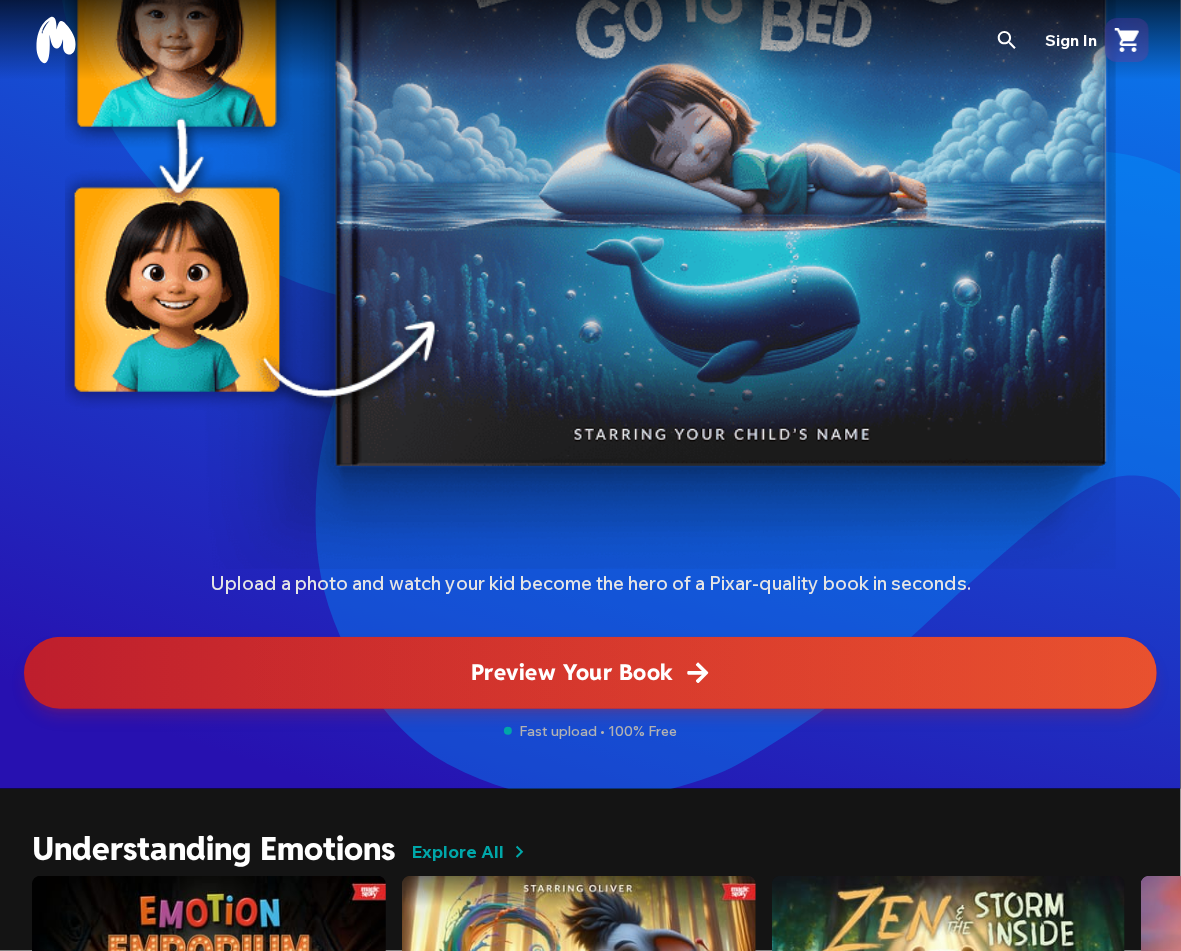 scroll, scrollTop: 0, scrollLeft: 0, axis: both 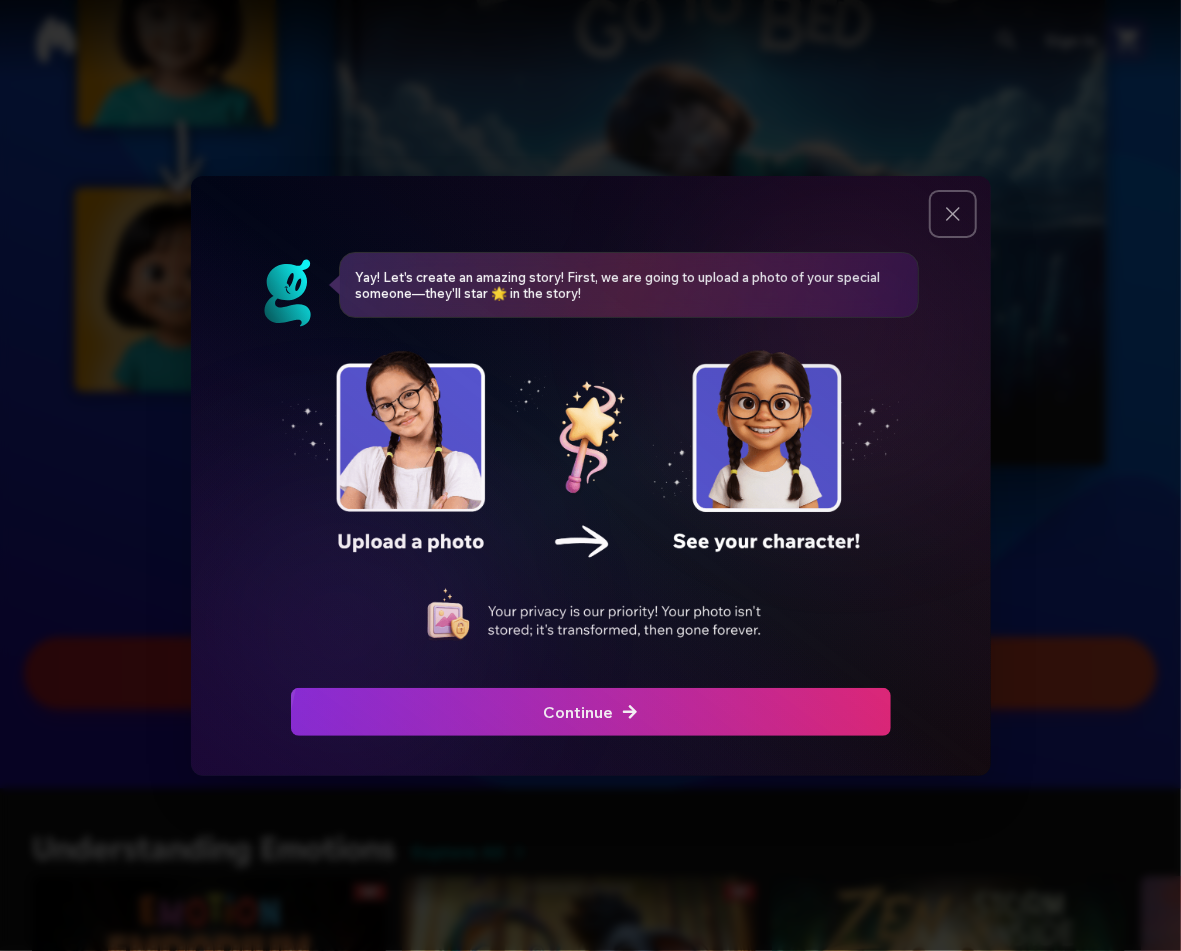 click 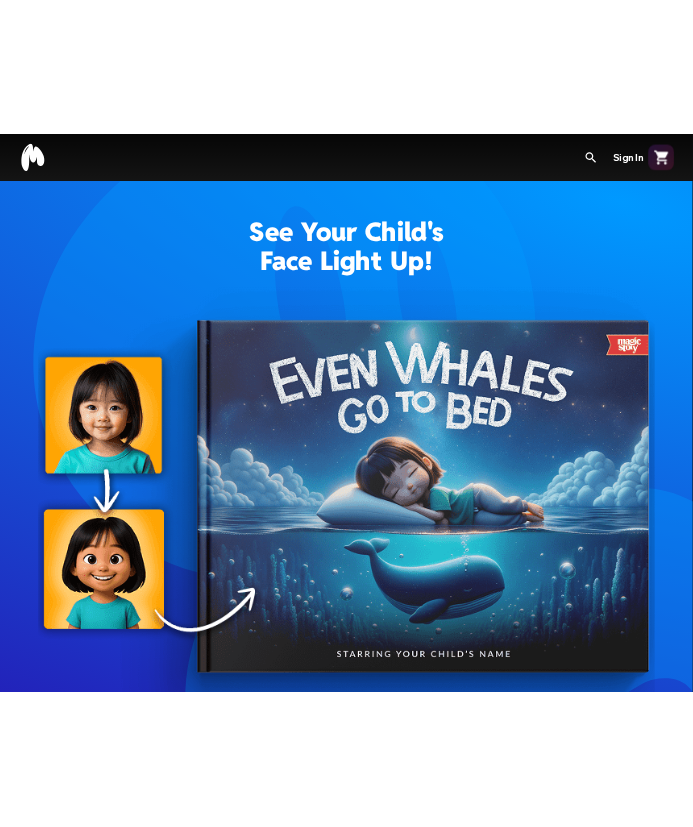 scroll, scrollTop: 452, scrollLeft: 0, axis: vertical 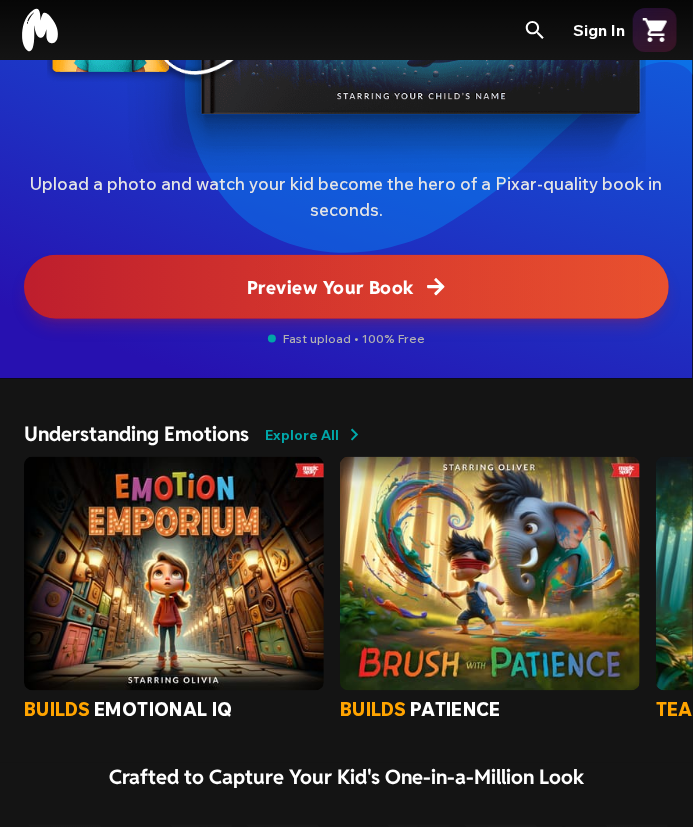 click on "Preview Your Book" at bounding box center (346, 287) 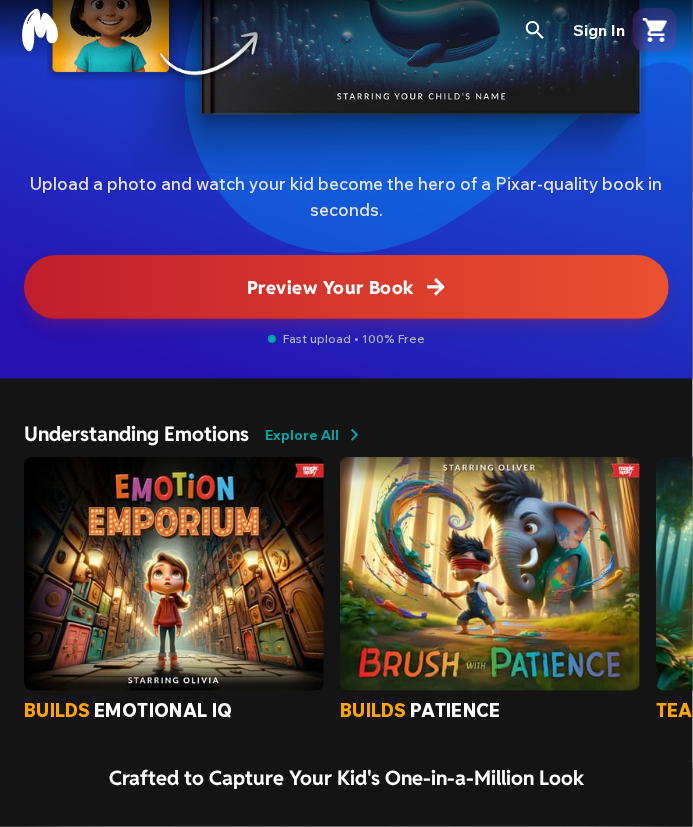 scroll, scrollTop: 0, scrollLeft: 0, axis: both 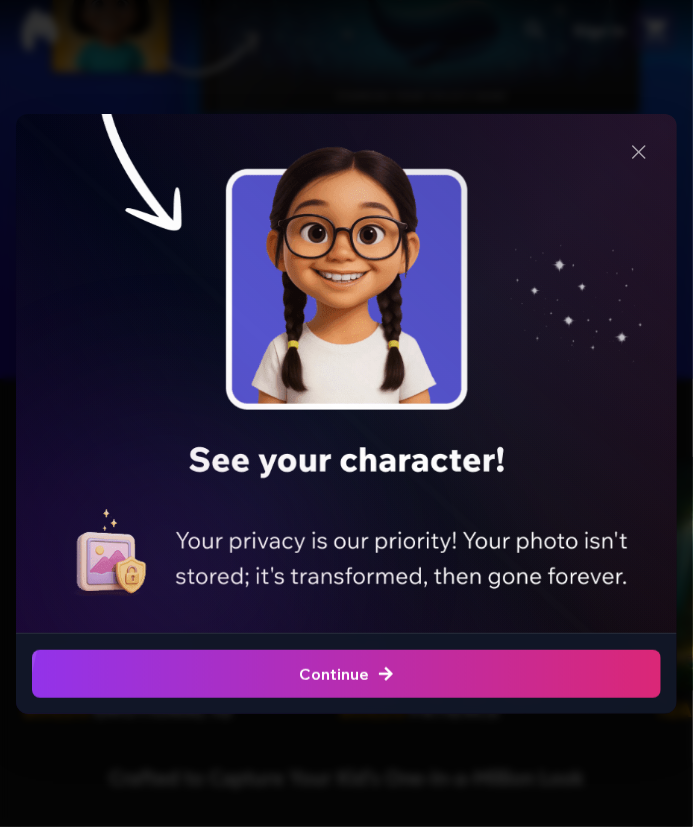 click on "Continue" at bounding box center [346, 674] 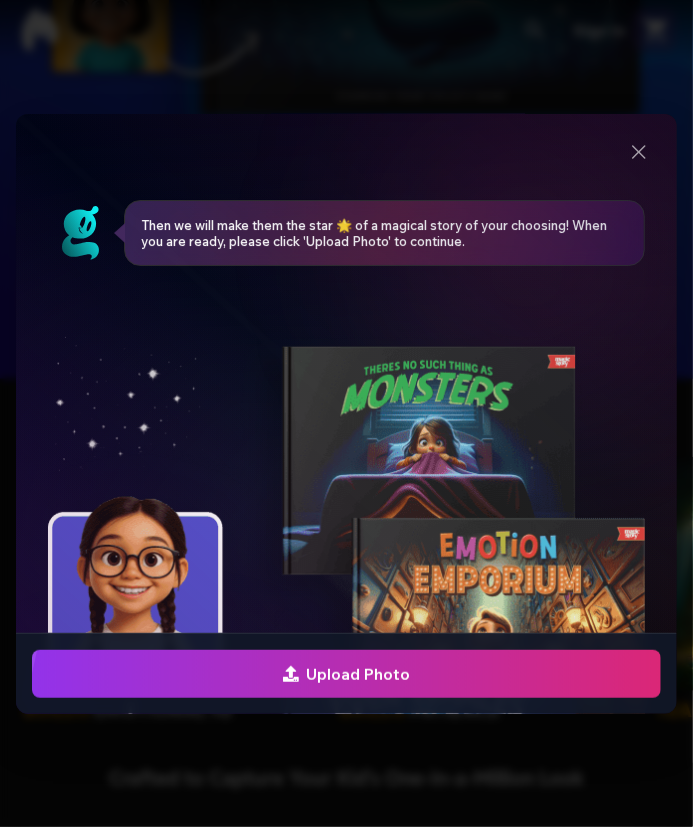 scroll, scrollTop: 0, scrollLeft: 0, axis: both 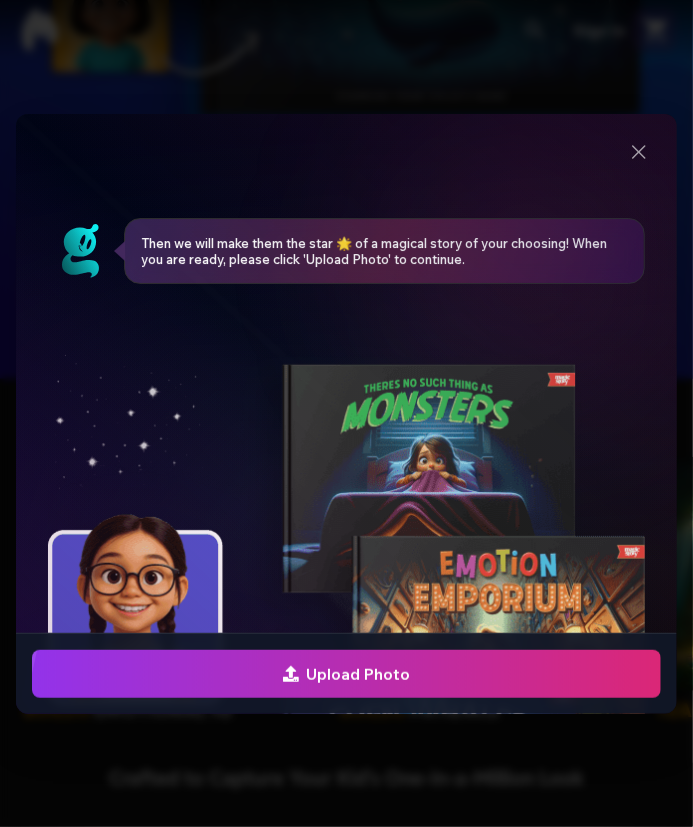 click on "Upload Photo" at bounding box center (347, 674) 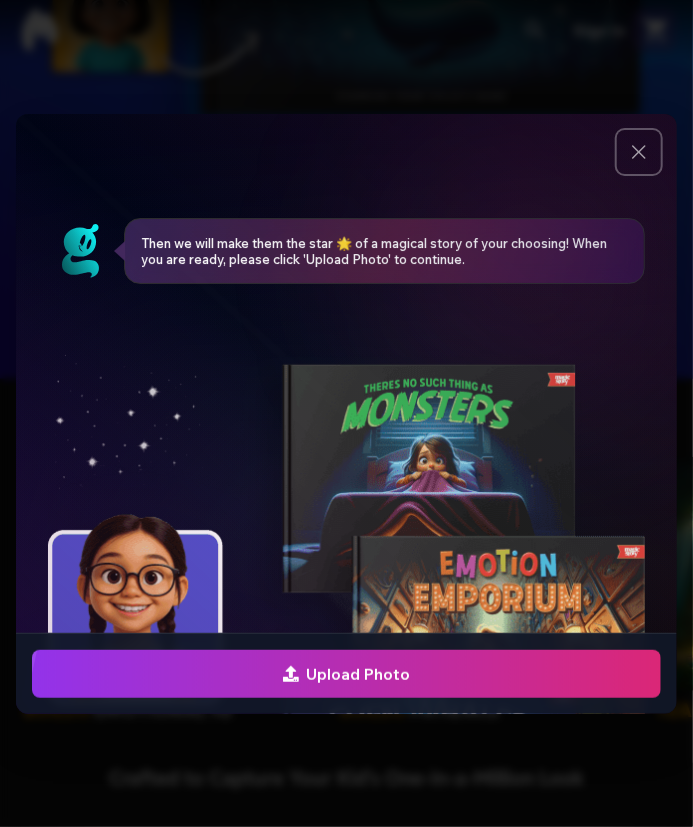 click 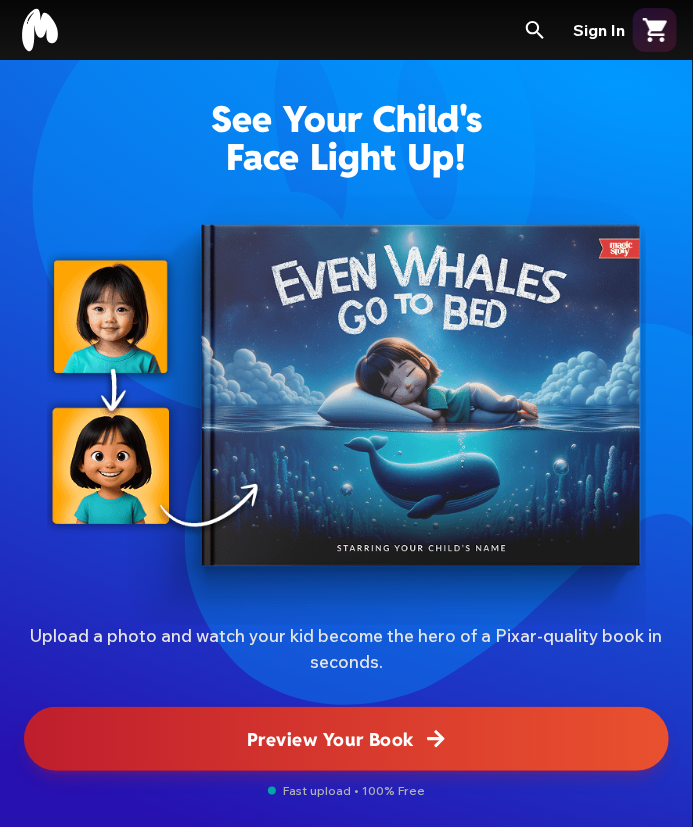 scroll, scrollTop: 452, scrollLeft: 0, axis: vertical 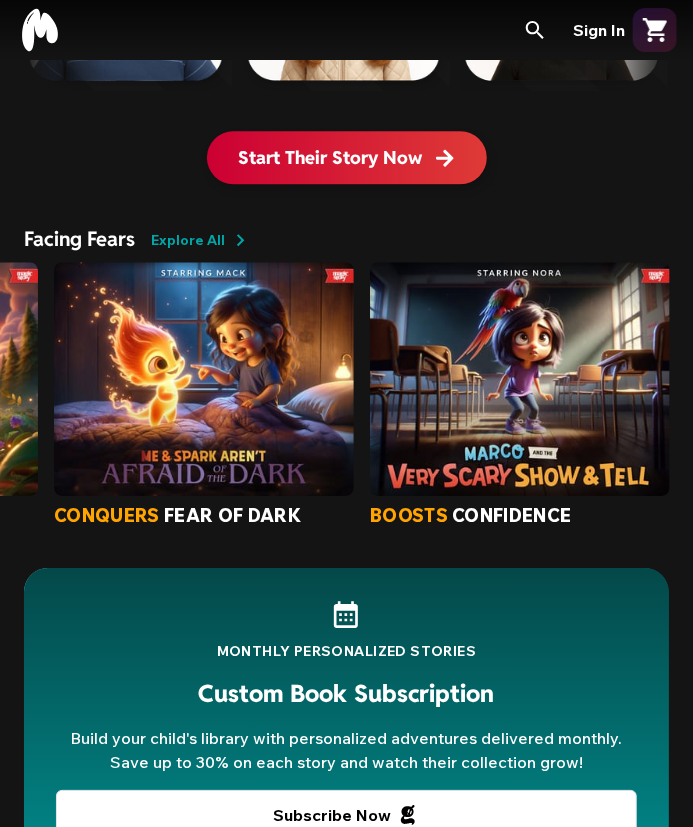 click at bounding box center (520, 379) 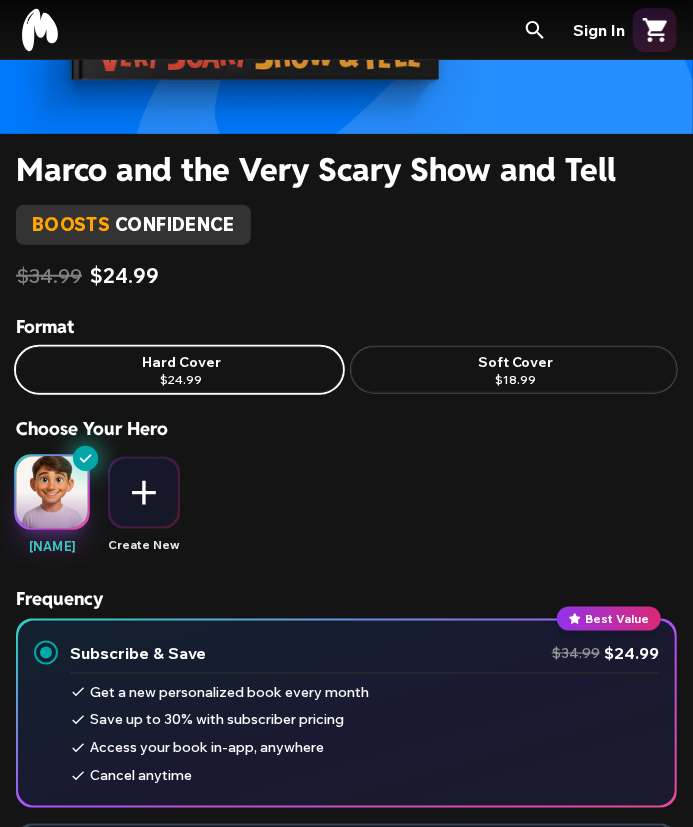 scroll, scrollTop: 0, scrollLeft: 0, axis: both 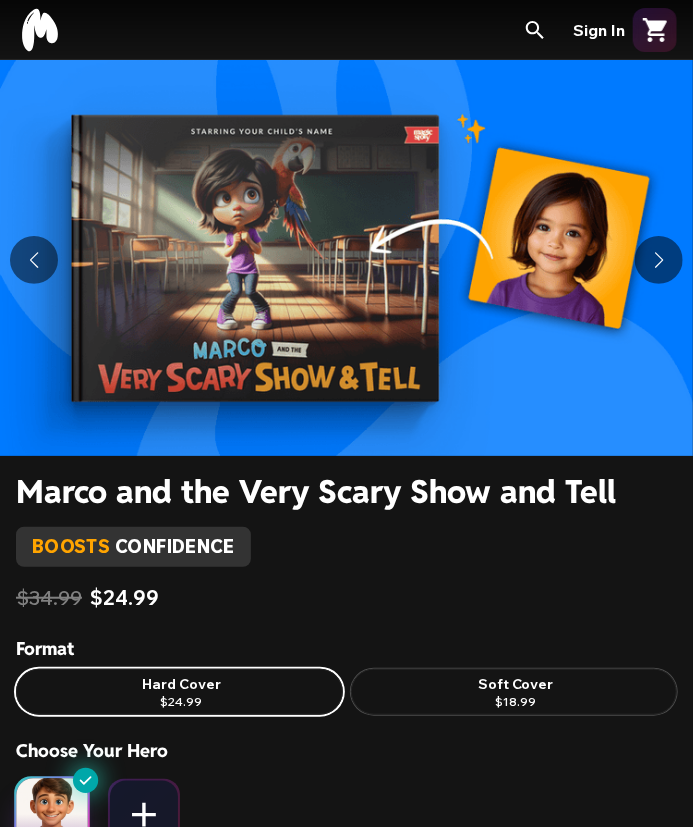 click at bounding box center (659, 260) 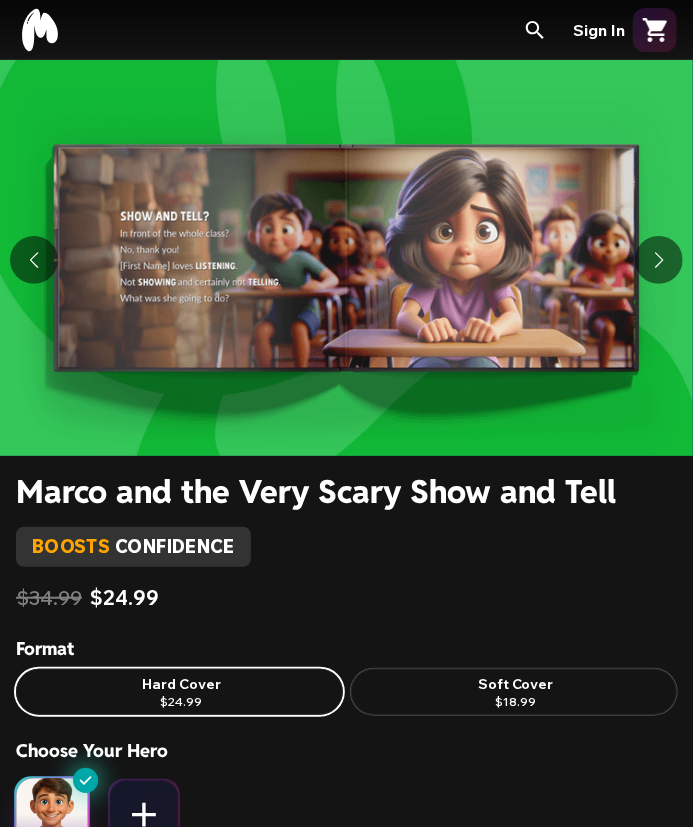 click at bounding box center (659, 260) 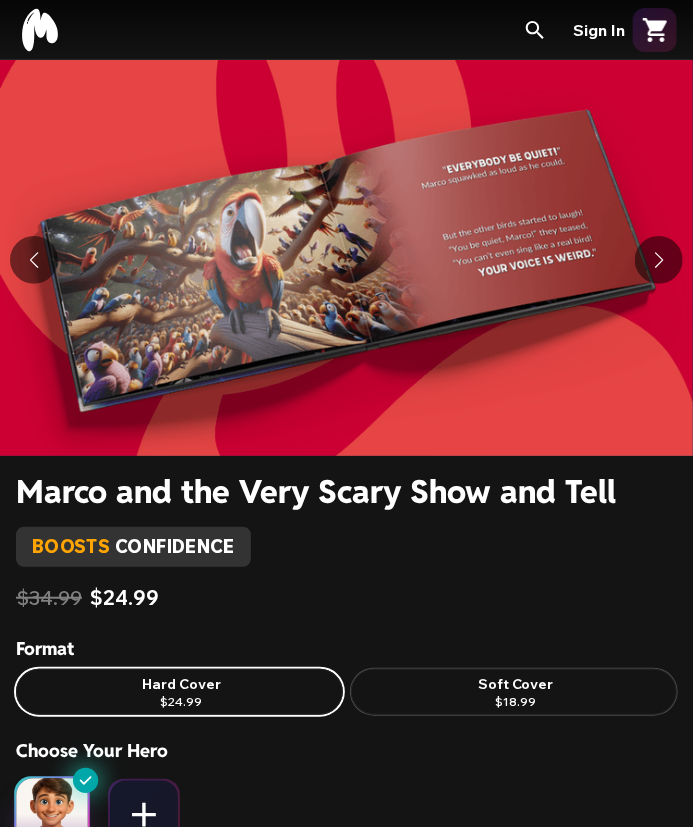 click at bounding box center [659, 260] 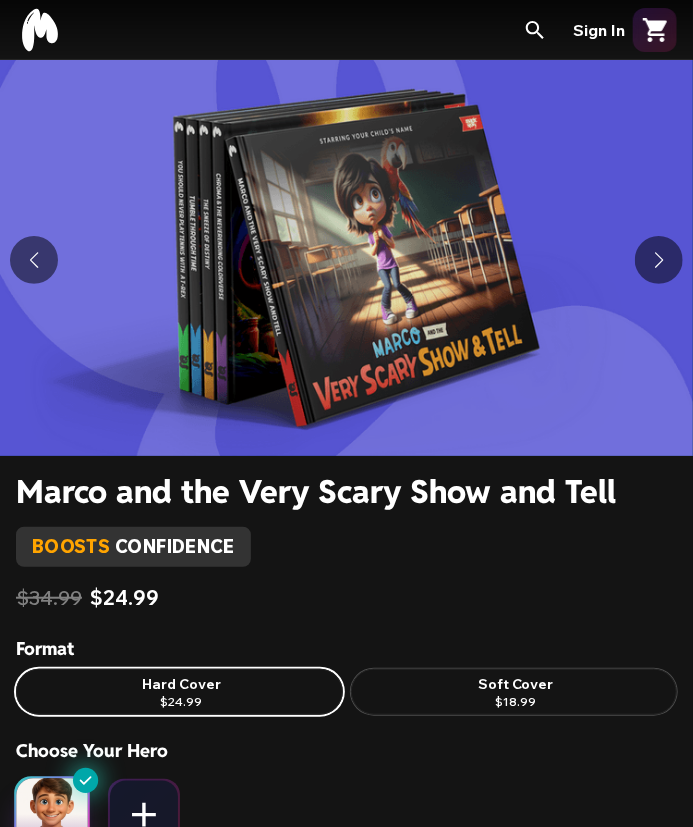 click at bounding box center [659, 260] 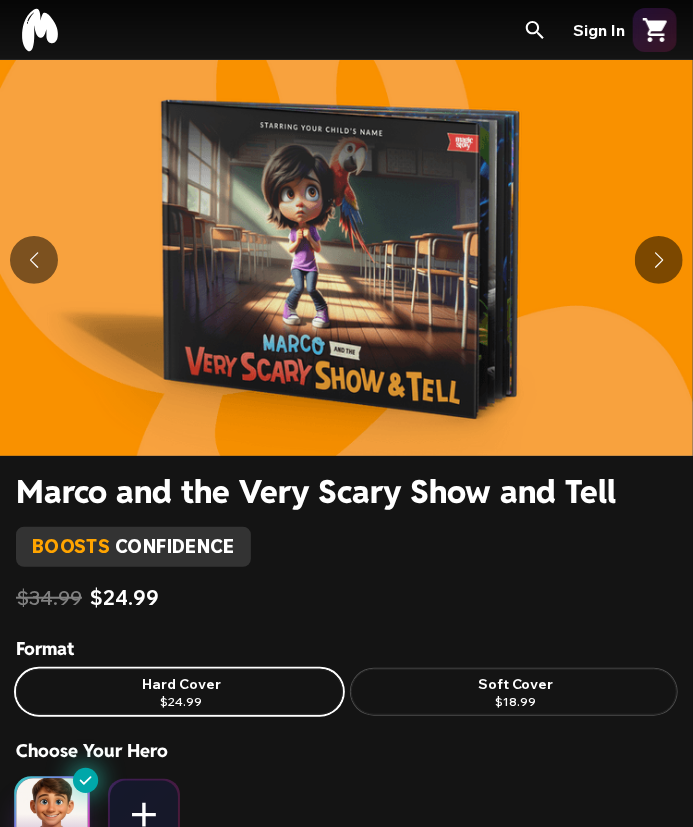 click at bounding box center [659, 260] 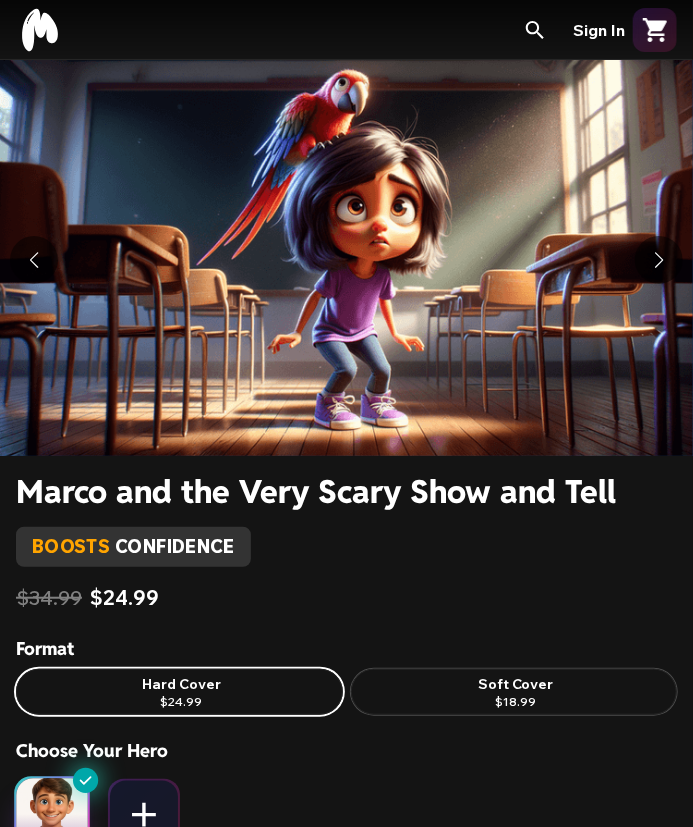 click at bounding box center (346, 258) 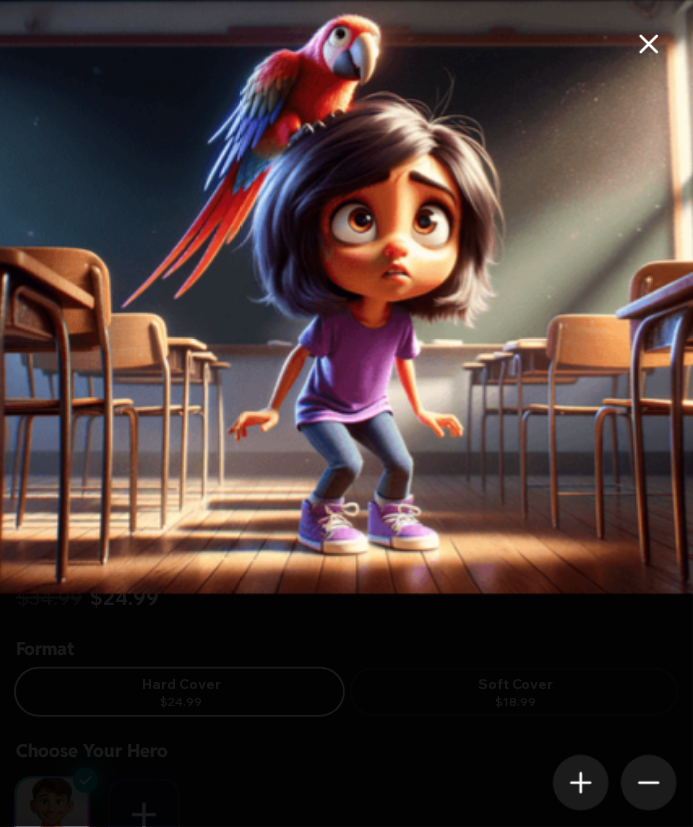 click at bounding box center [649, 44] 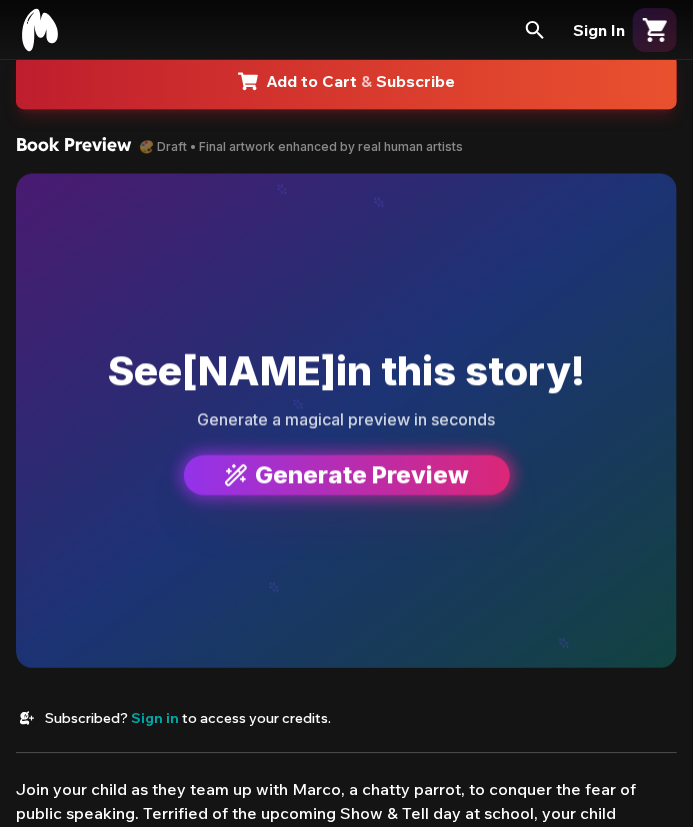 scroll, scrollTop: 1142, scrollLeft: 0, axis: vertical 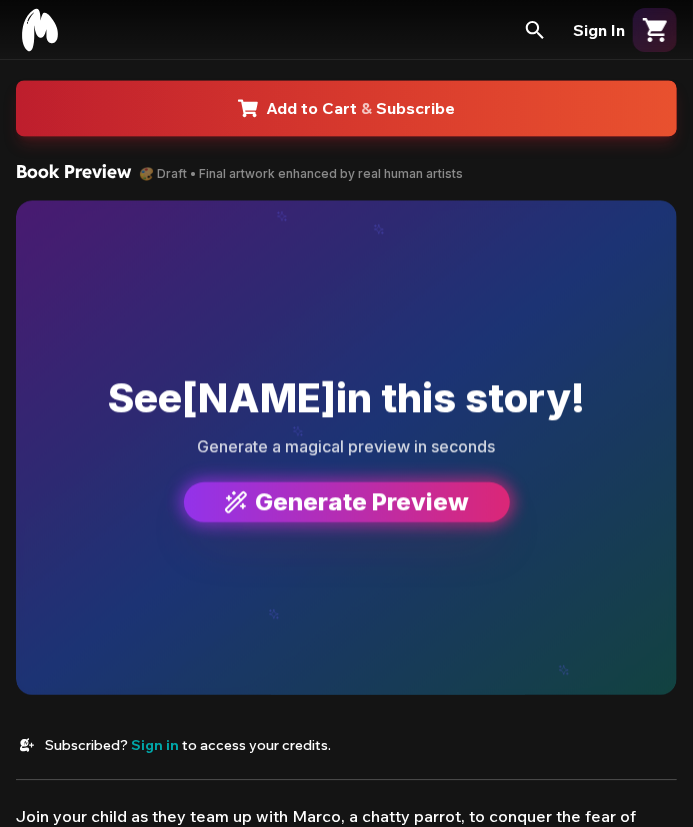click on "Generate Preview" at bounding box center [347, 502] 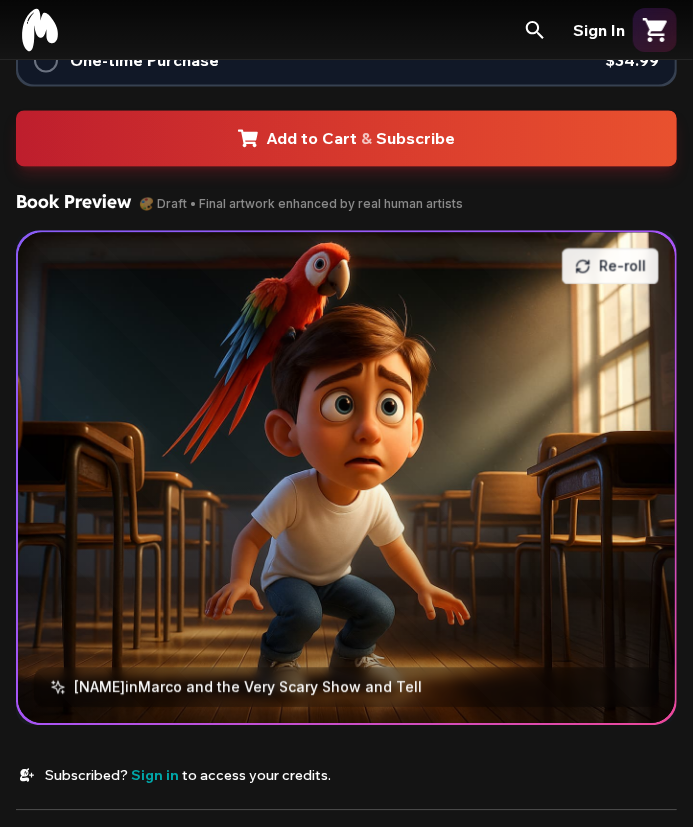 scroll, scrollTop: 0, scrollLeft: 0, axis: both 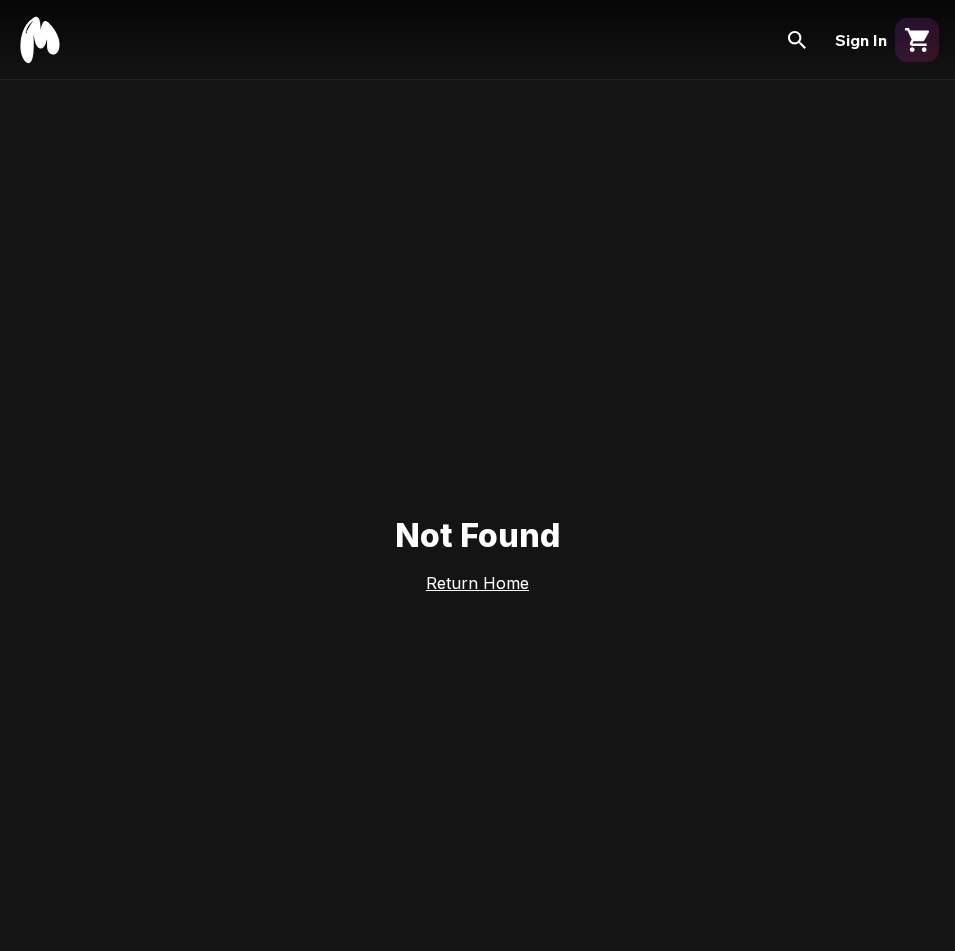 click on "Sign In" at bounding box center (861, 40) 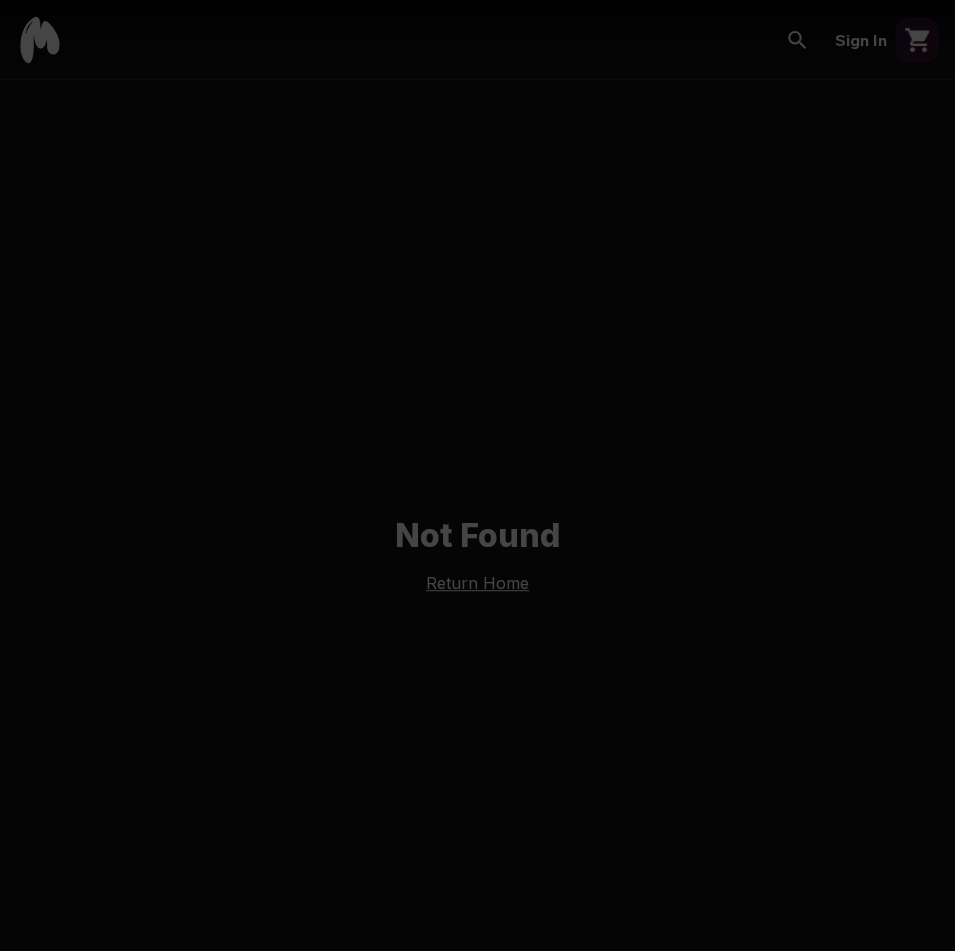 scroll, scrollTop: 0, scrollLeft: 0, axis: both 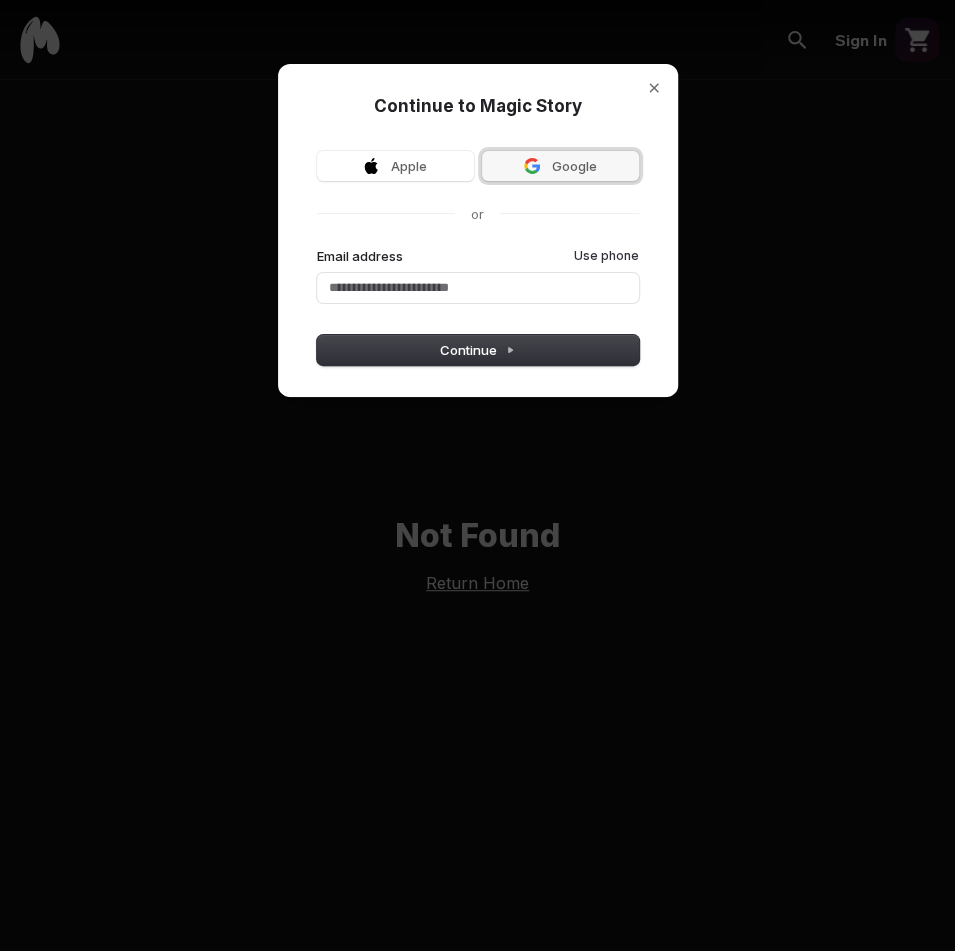 click on "Google" at bounding box center (560, 166) 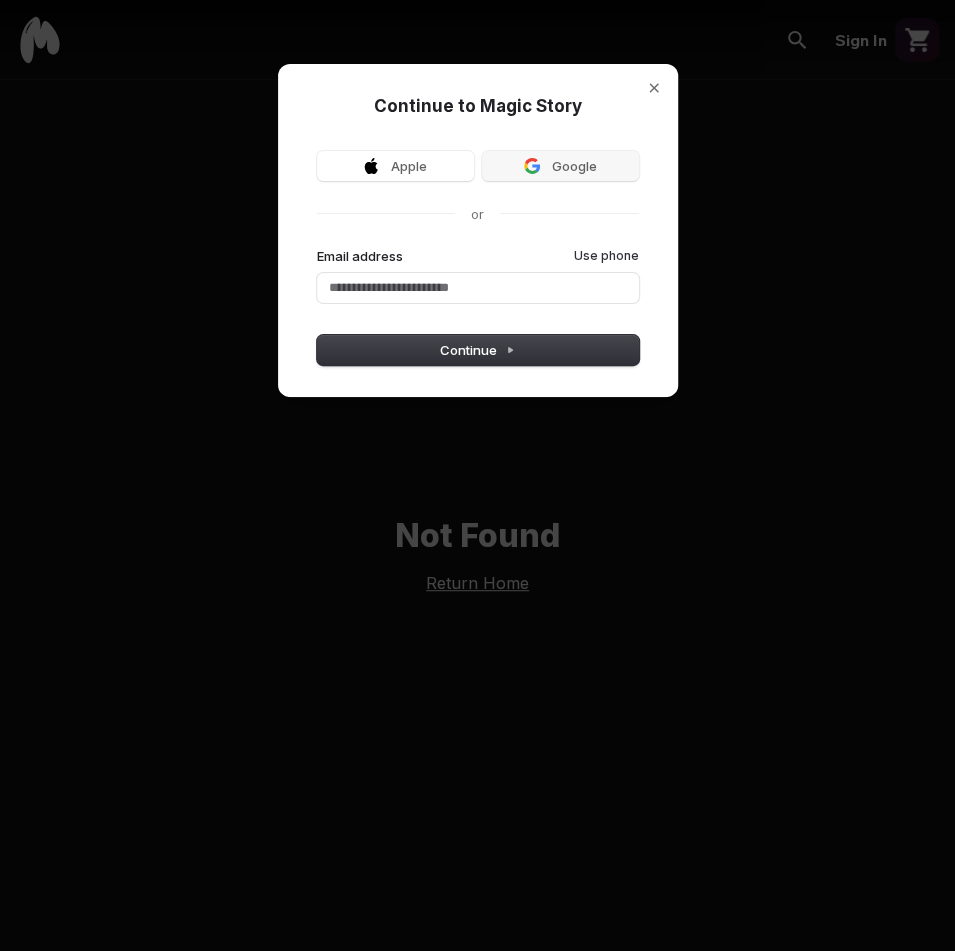 type 